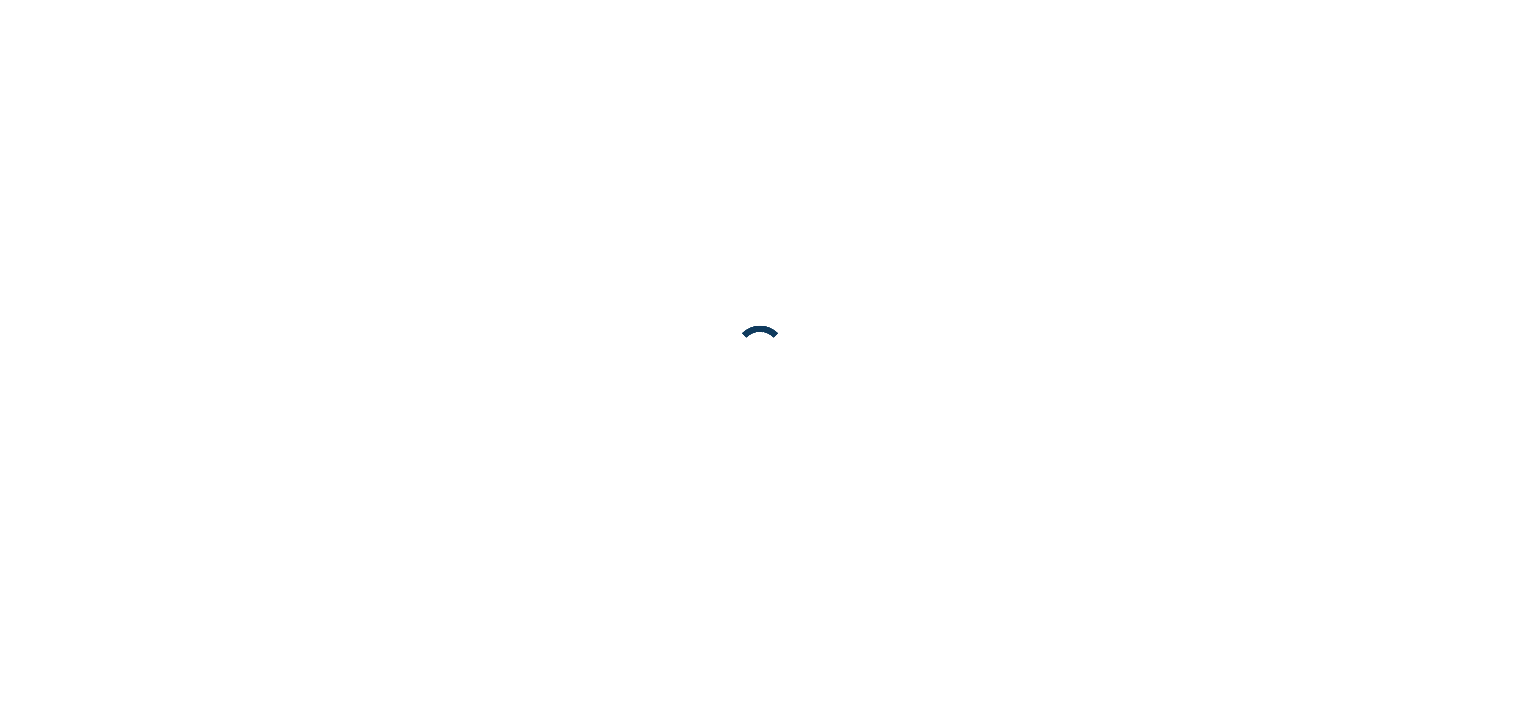 scroll, scrollTop: 0, scrollLeft: 0, axis: both 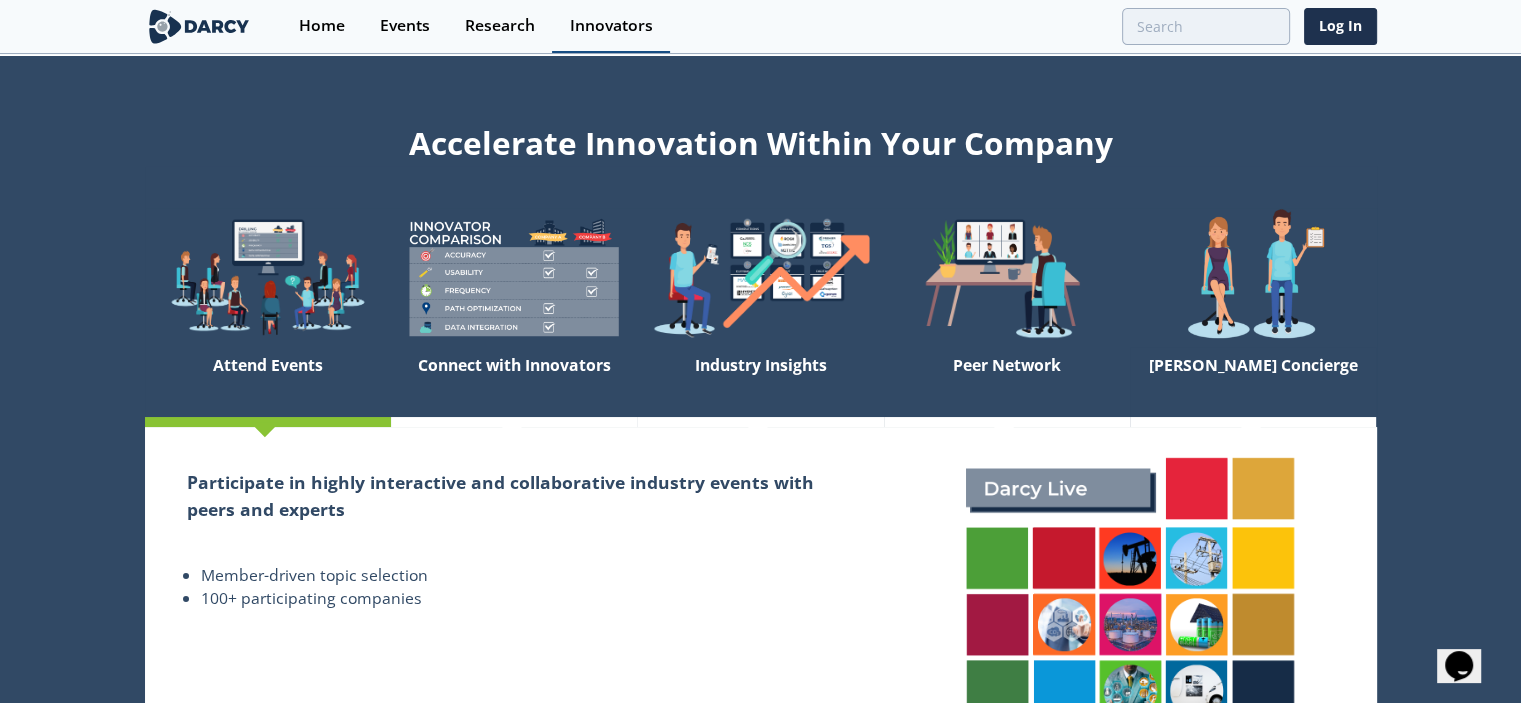 click on "Innovators" at bounding box center [611, 26] 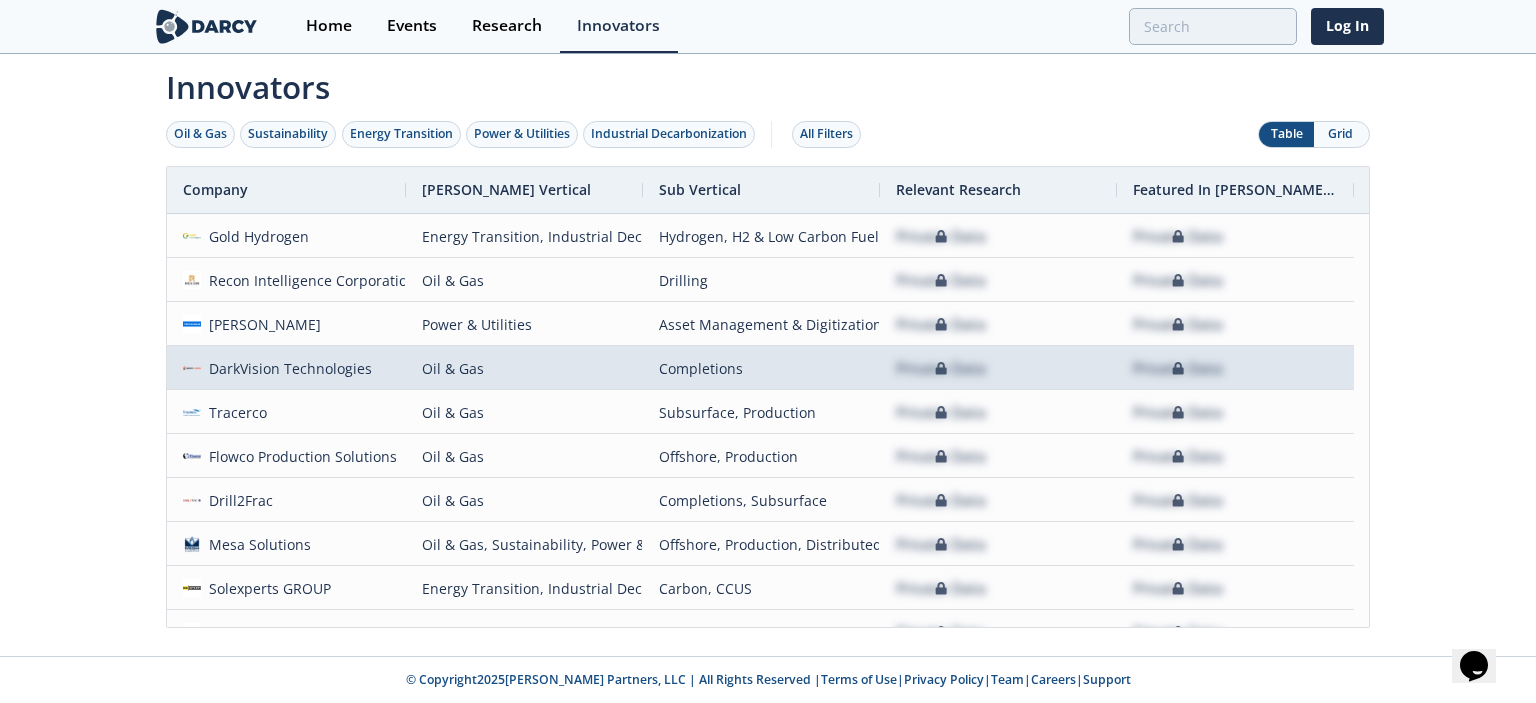 scroll, scrollTop: 26, scrollLeft: 0, axis: vertical 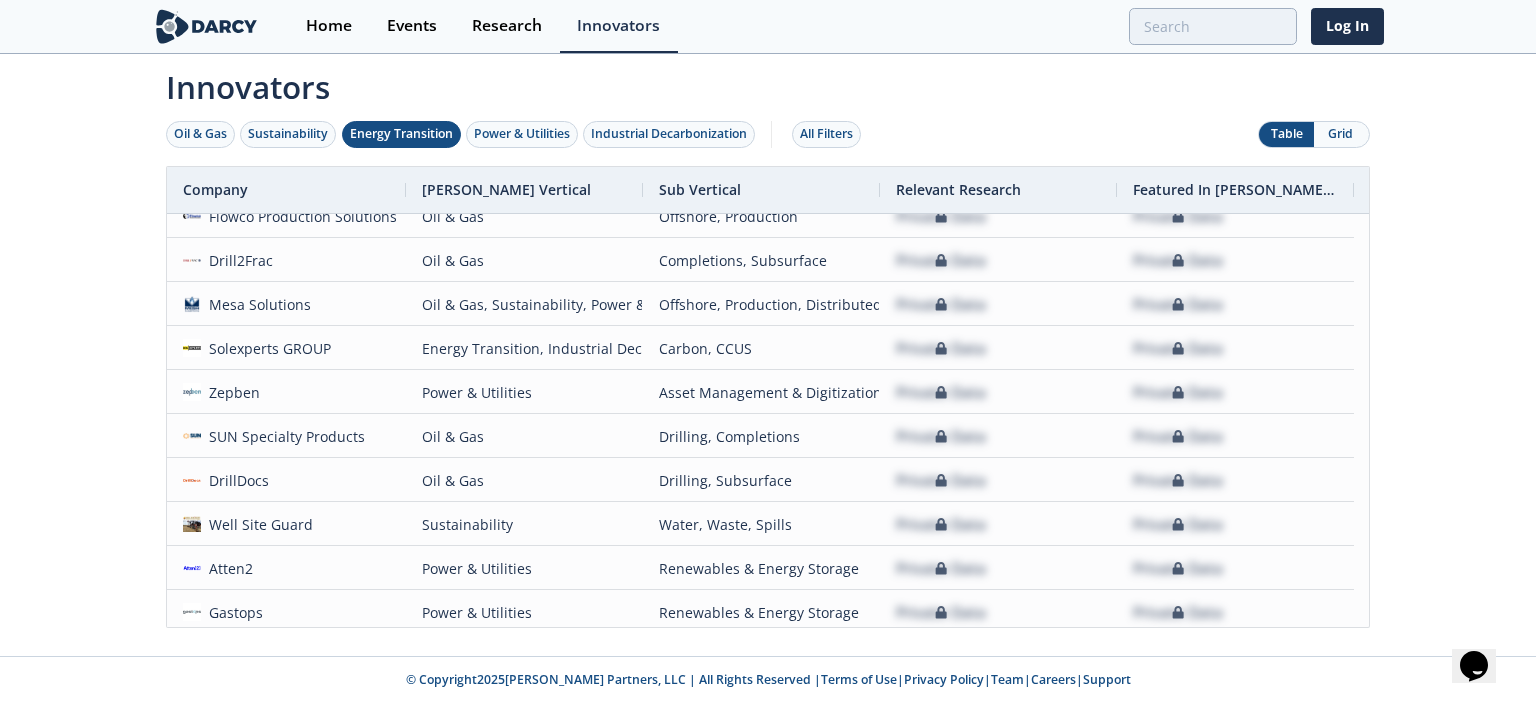 click on "Energy Transition" at bounding box center (401, 134) 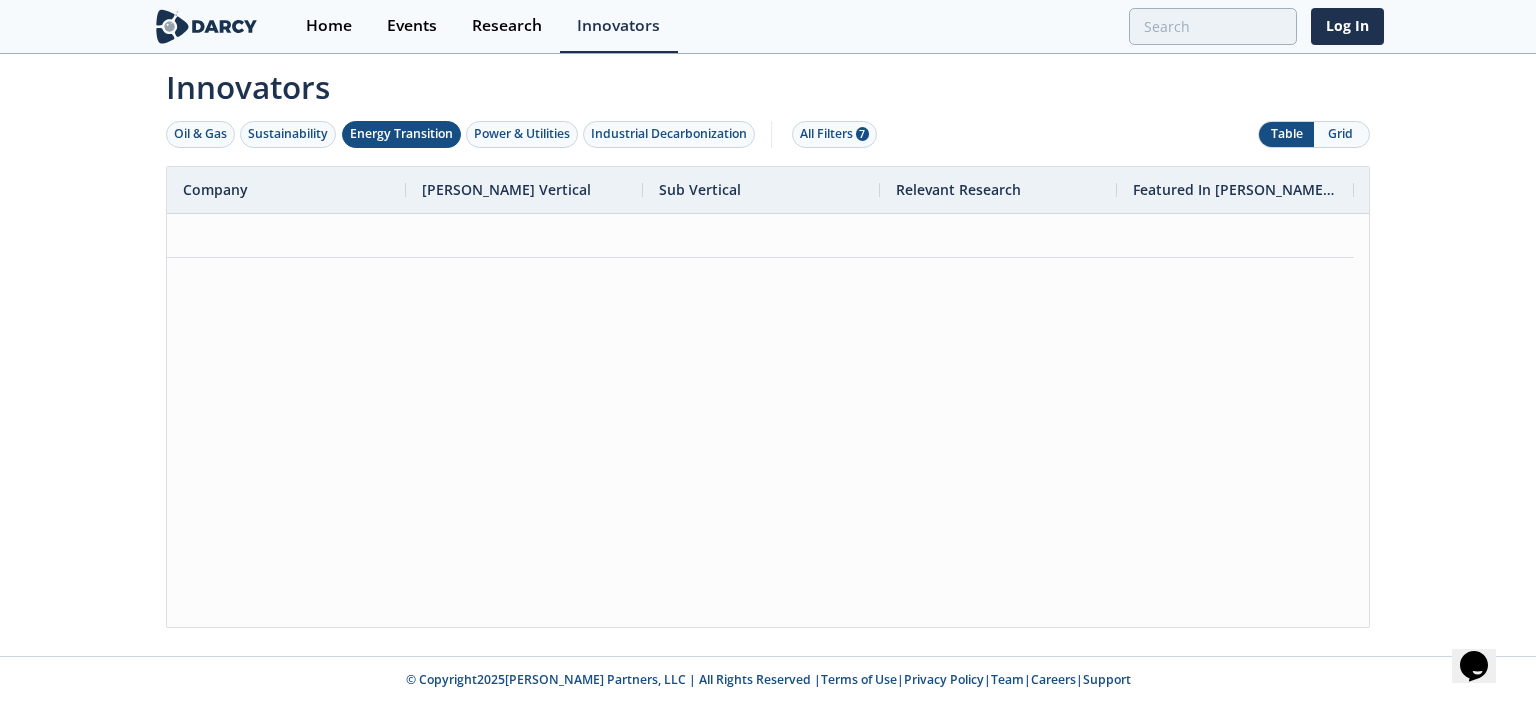 scroll, scrollTop: 0, scrollLeft: 0, axis: both 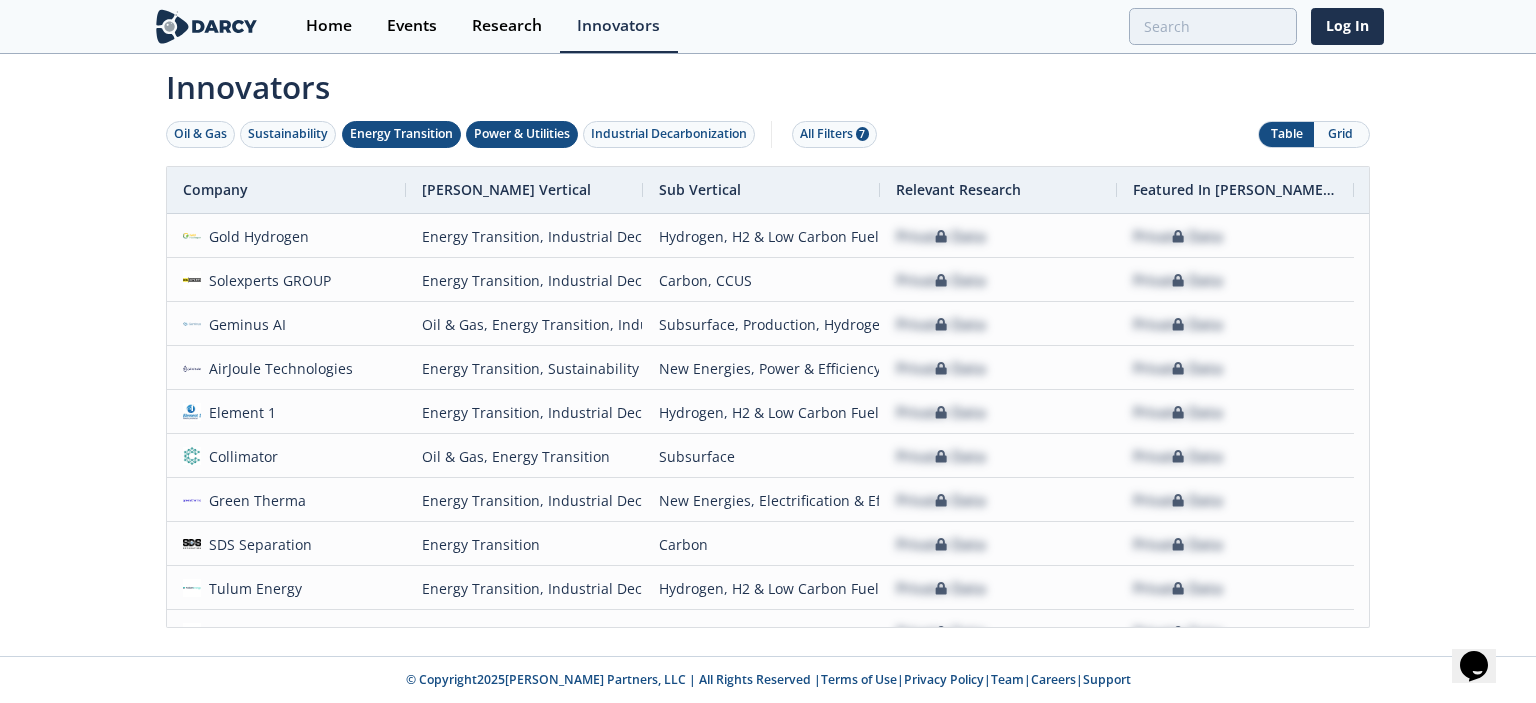 click on "Power & Utilities" at bounding box center (522, 134) 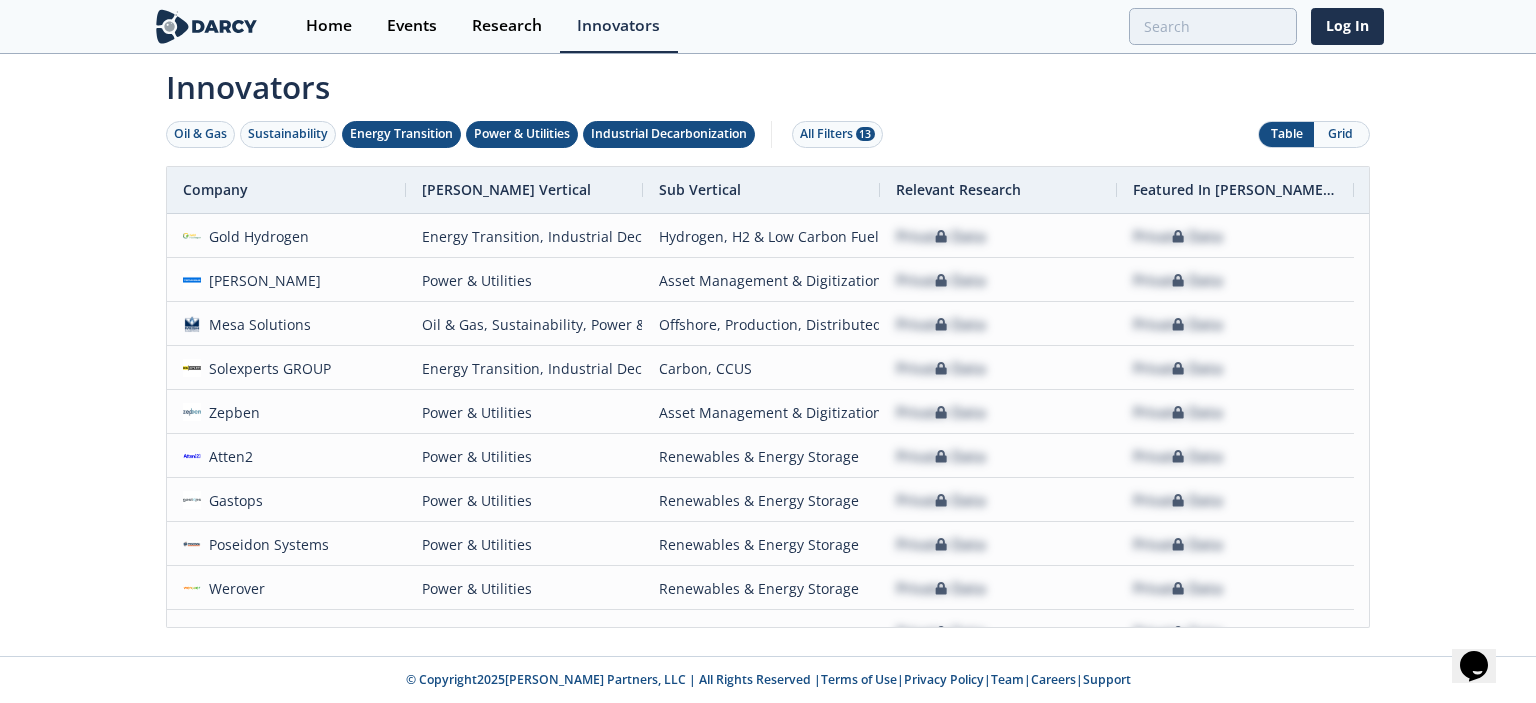click on "Industrial Decarbonization" at bounding box center [669, 134] 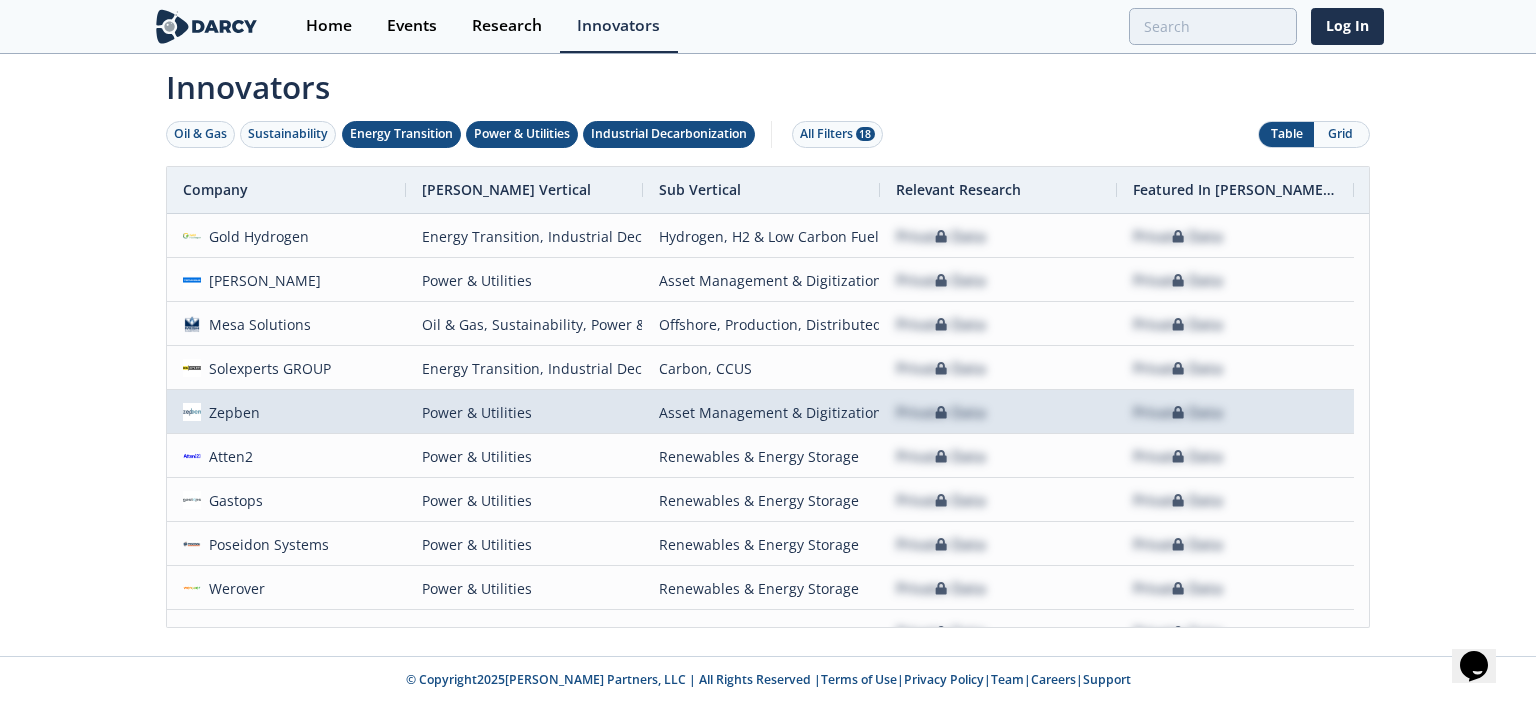 scroll, scrollTop: 235, scrollLeft: 0, axis: vertical 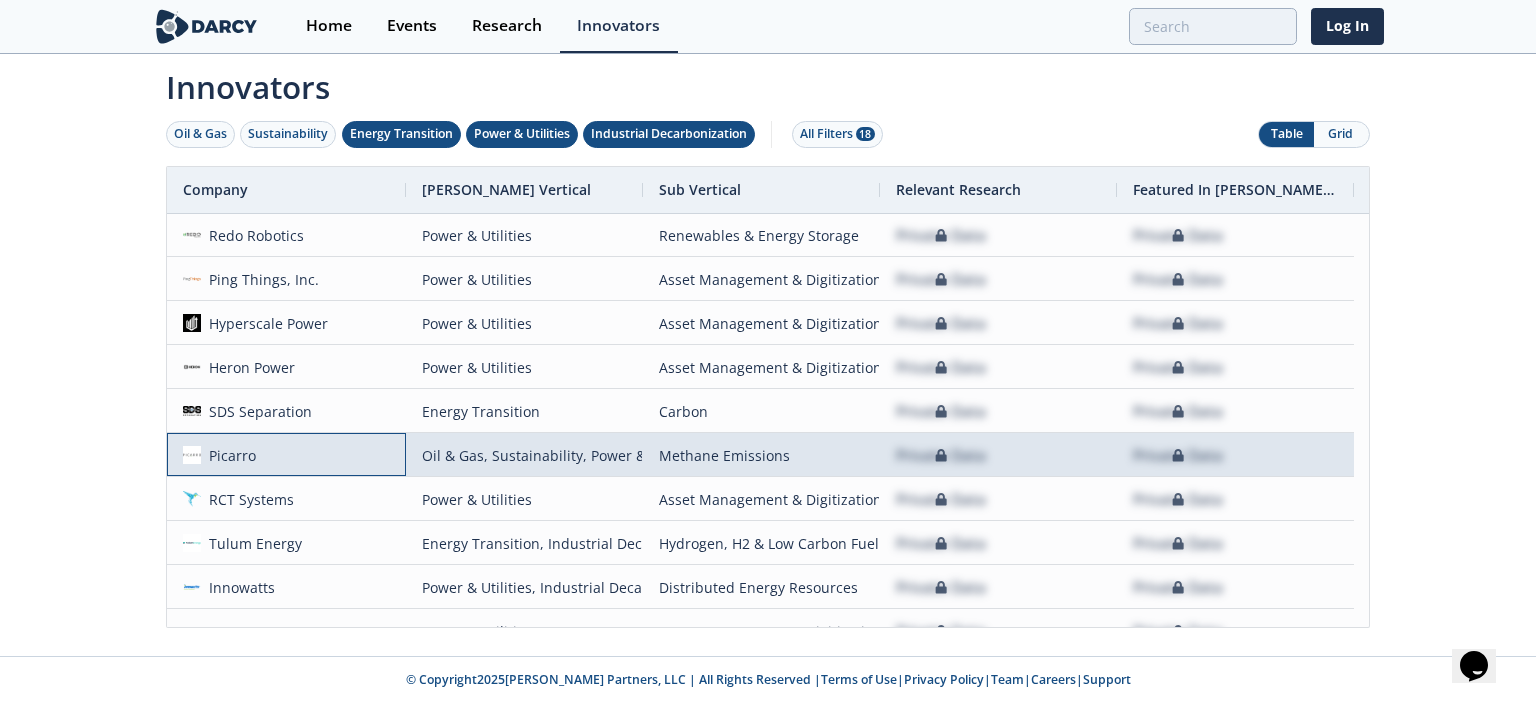 click on "Picarro" at bounding box center (286, 455) 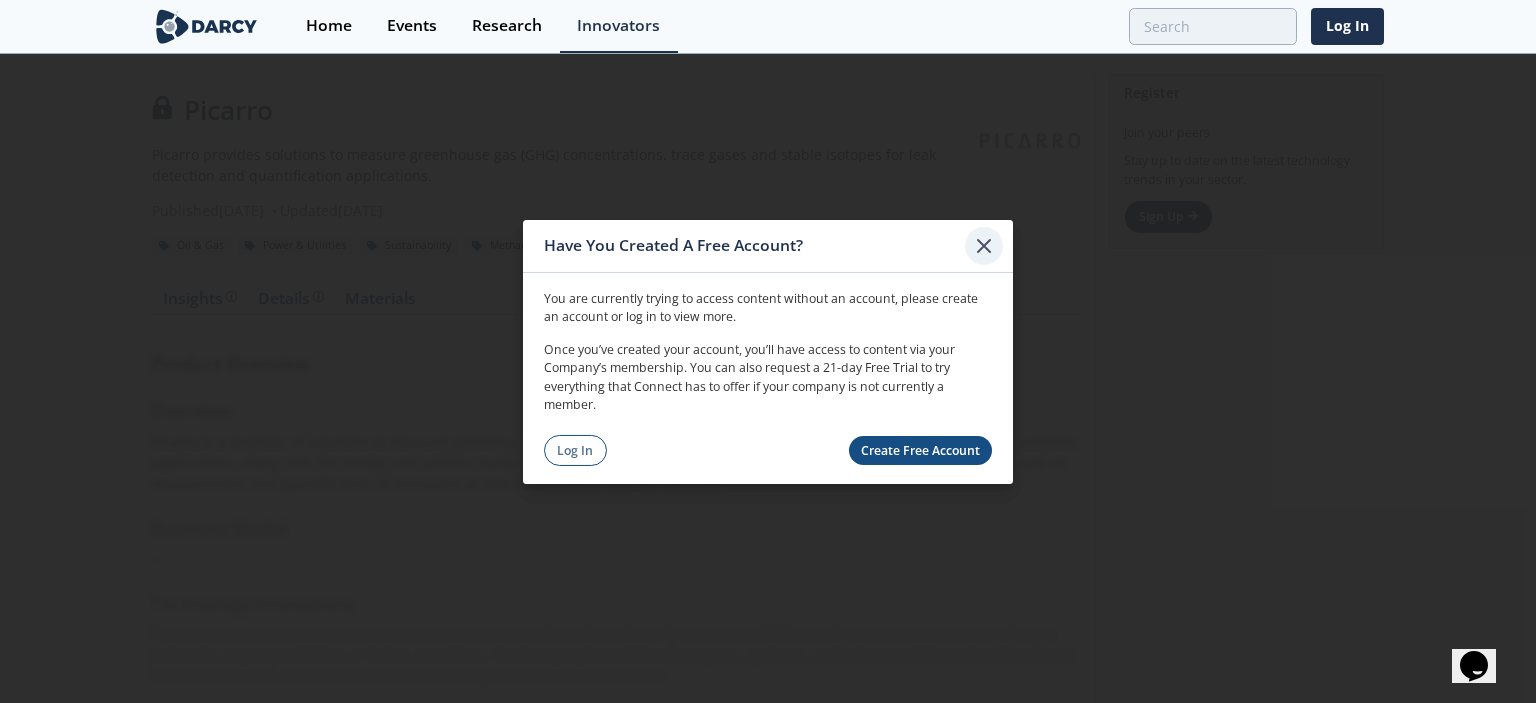 click 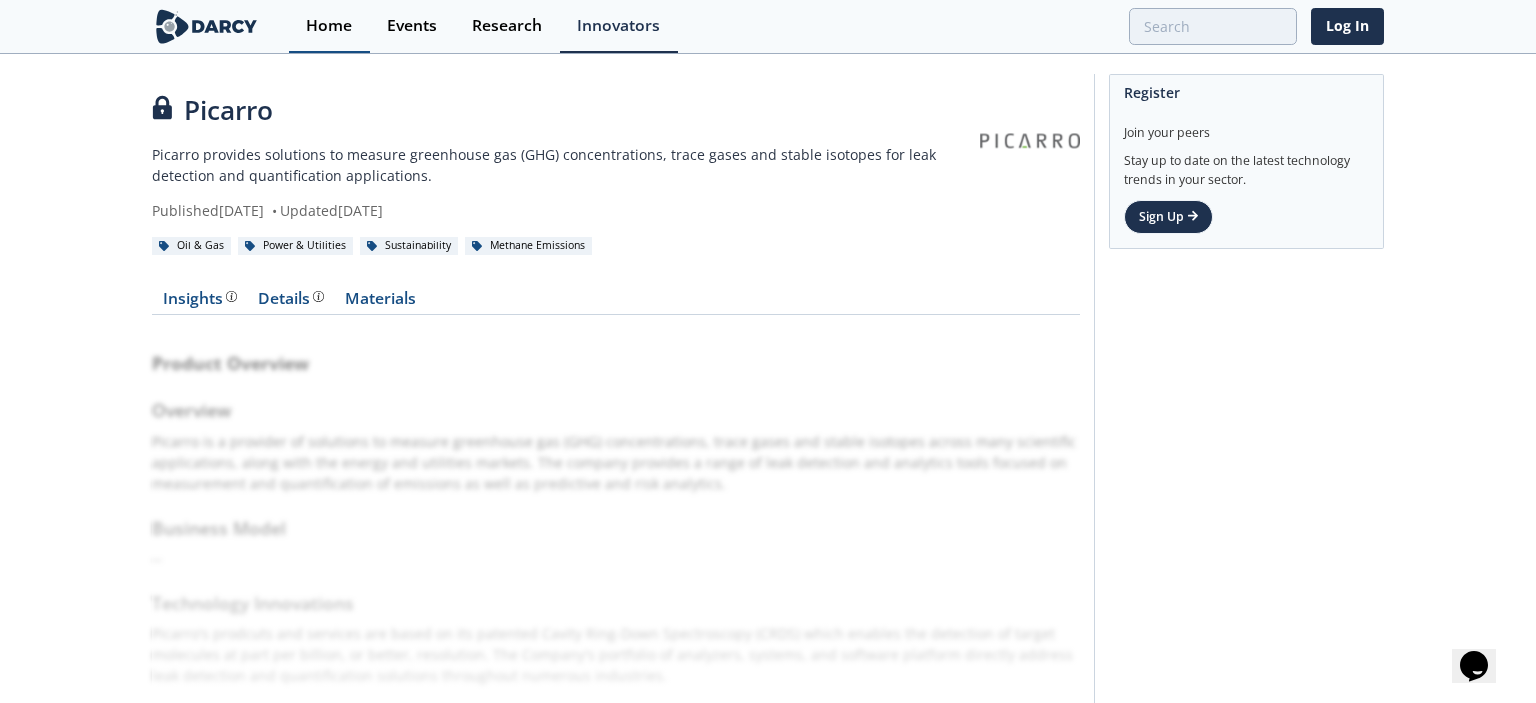 click on "Home" at bounding box center [329, 26] 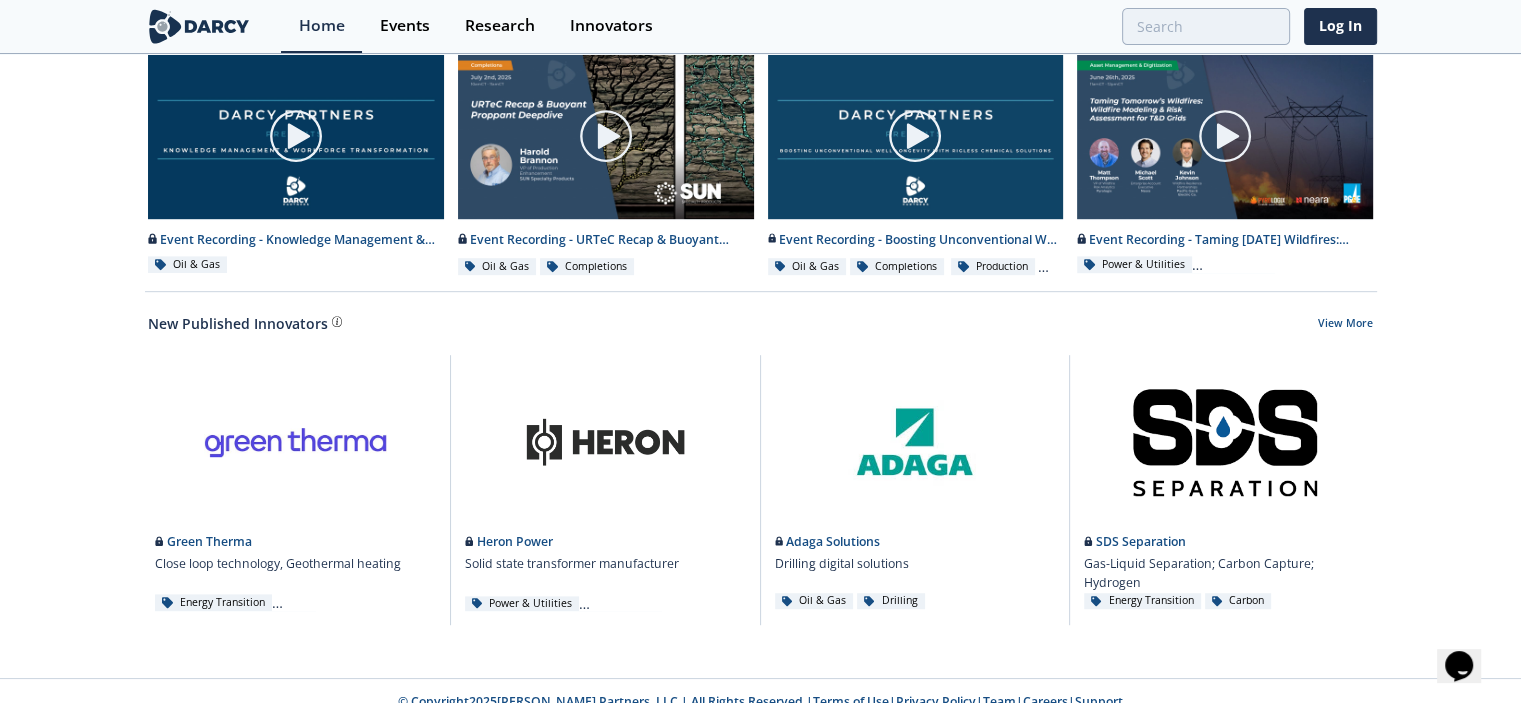 scroll, scrollTop: 1090, scrollLeft: 0, axis: vertical 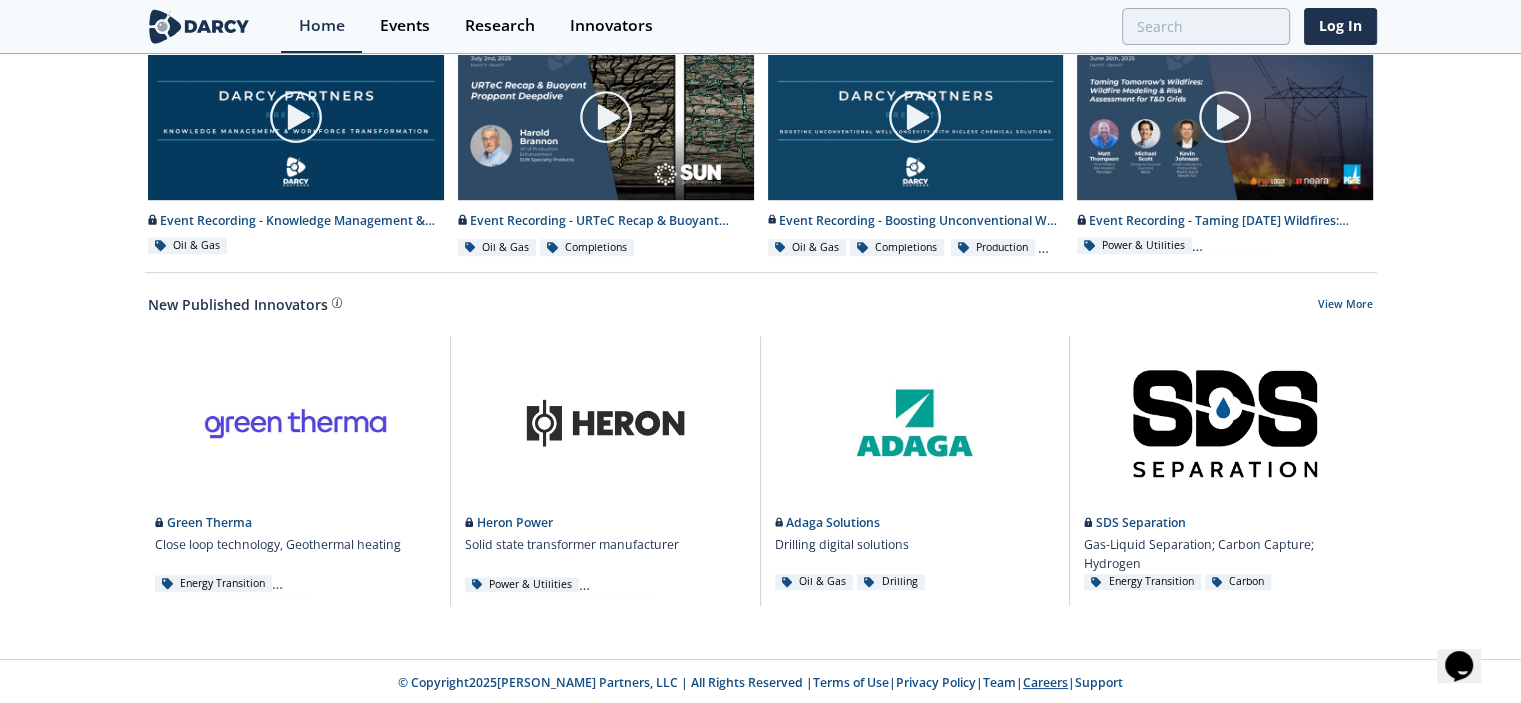 click on "Careers" at bounding box center (1045, 682) 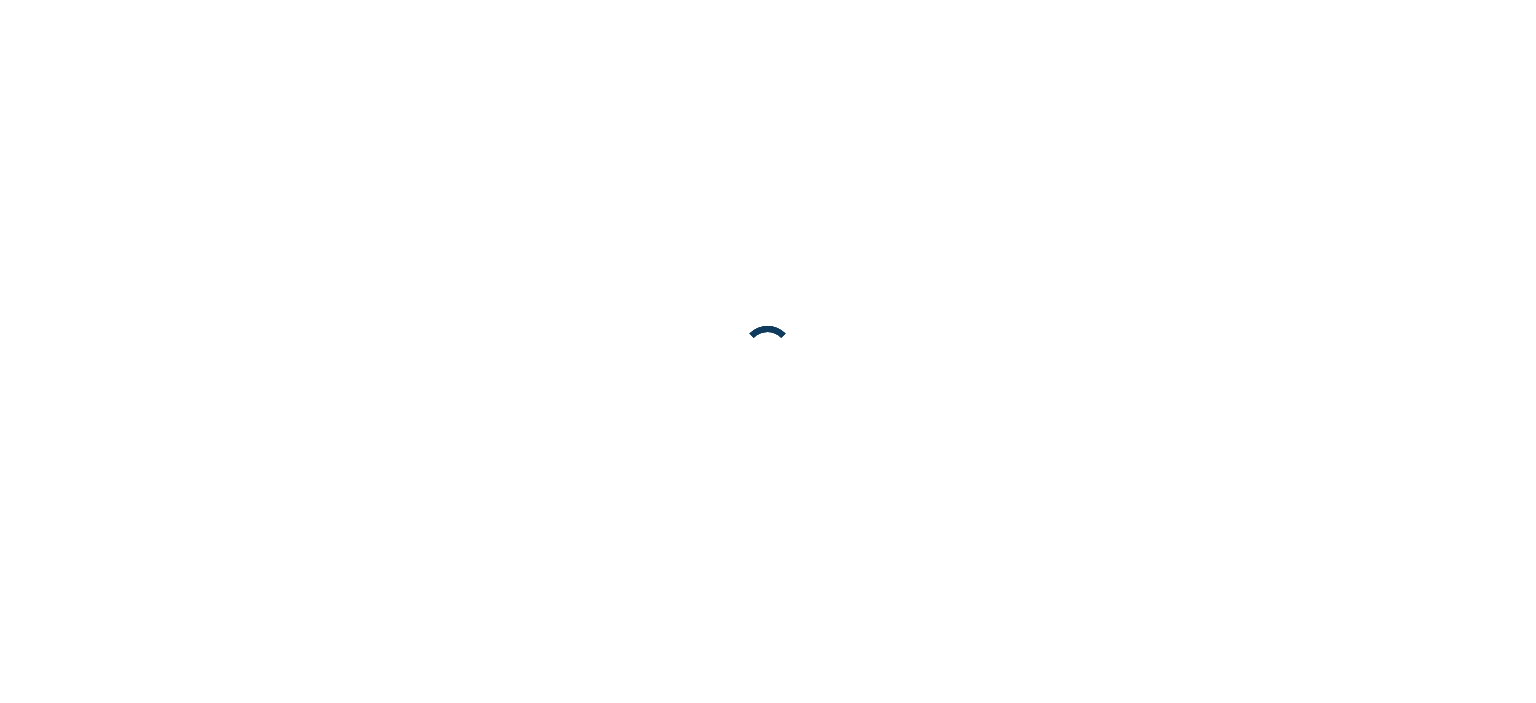 scroll, scrollTop: 0, scrollLeft: 0, axis: both 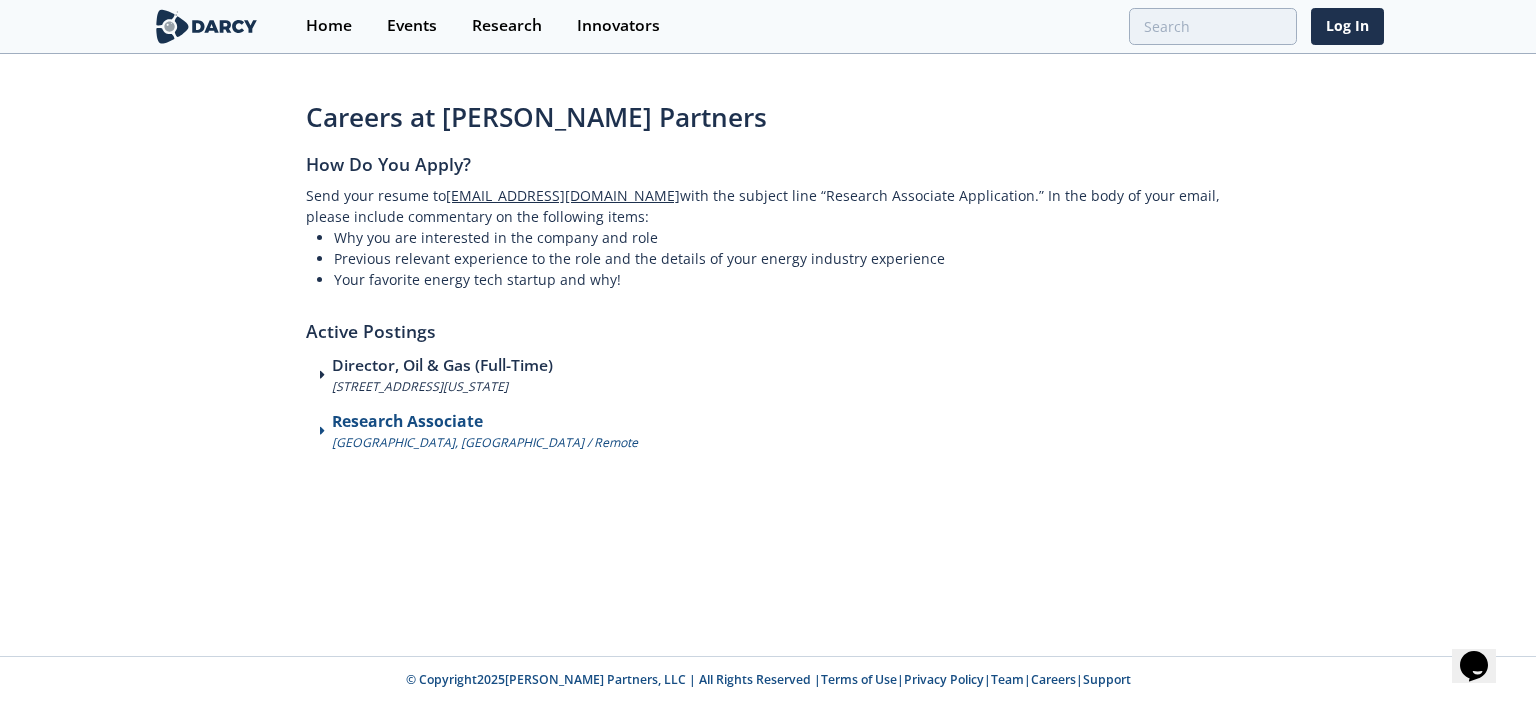 click on "Research Associate" at bounding box center [485, 422] 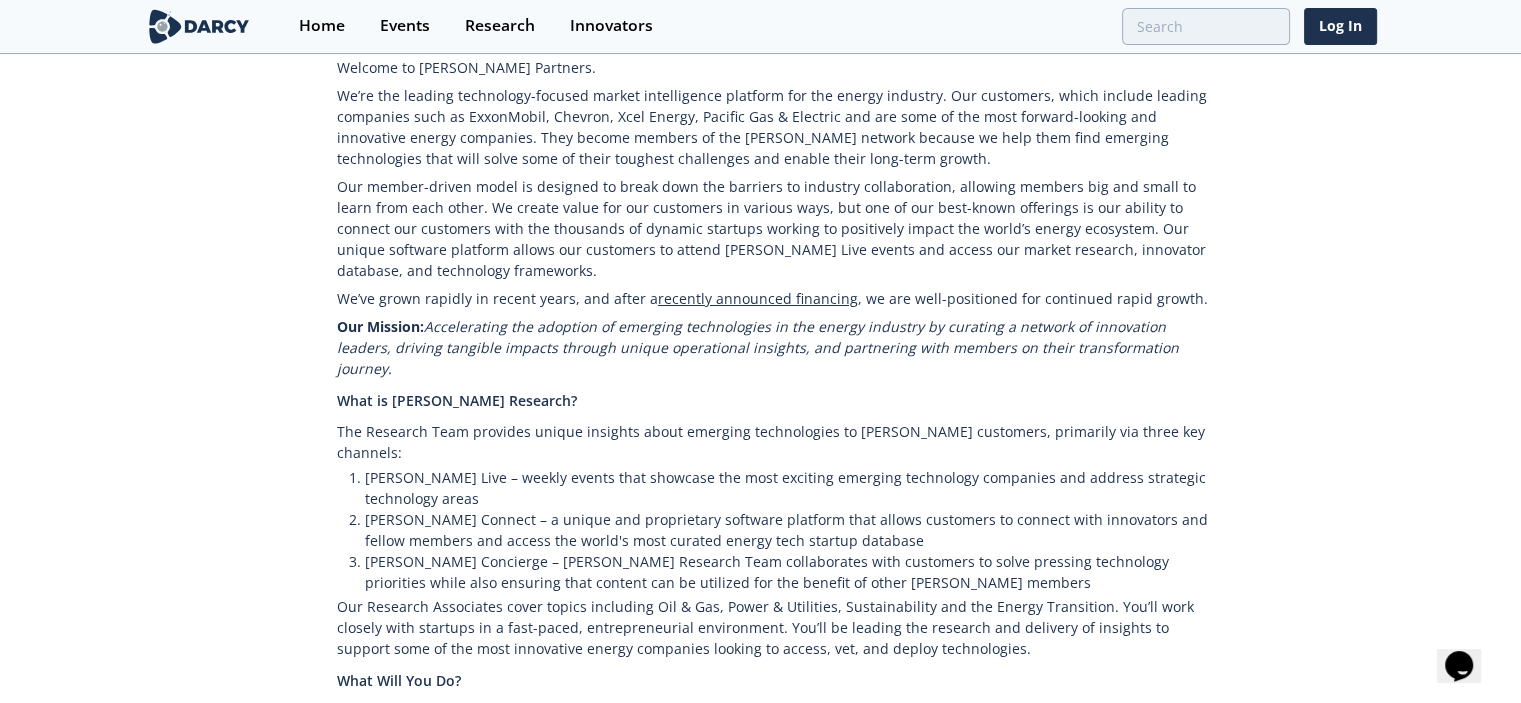 scroll, scrollTop: 426, scrollLeft: 0, axis: vertical 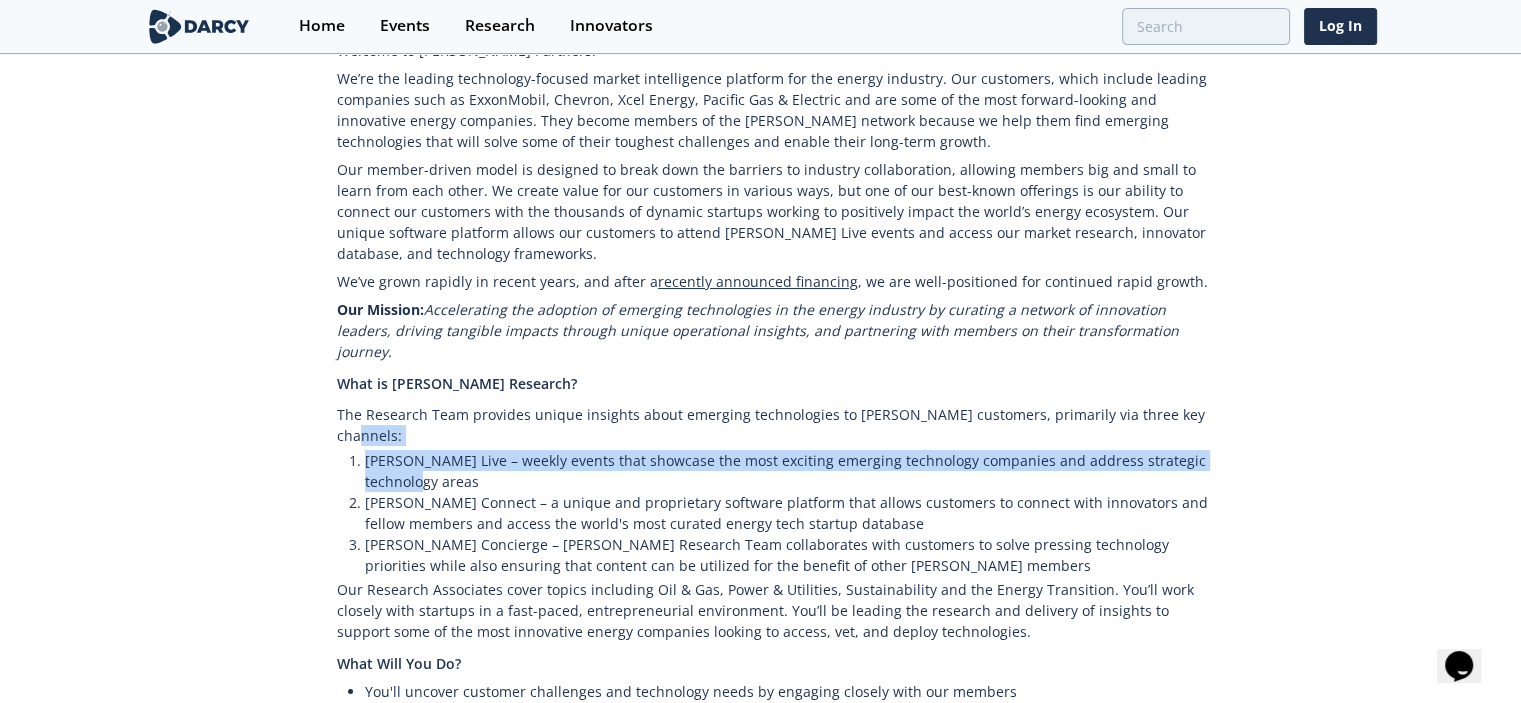 drag, startPoint x: 908, startPoint y: 447, endPoint x: 1189, endPoint y: 399, distance: 285.07016 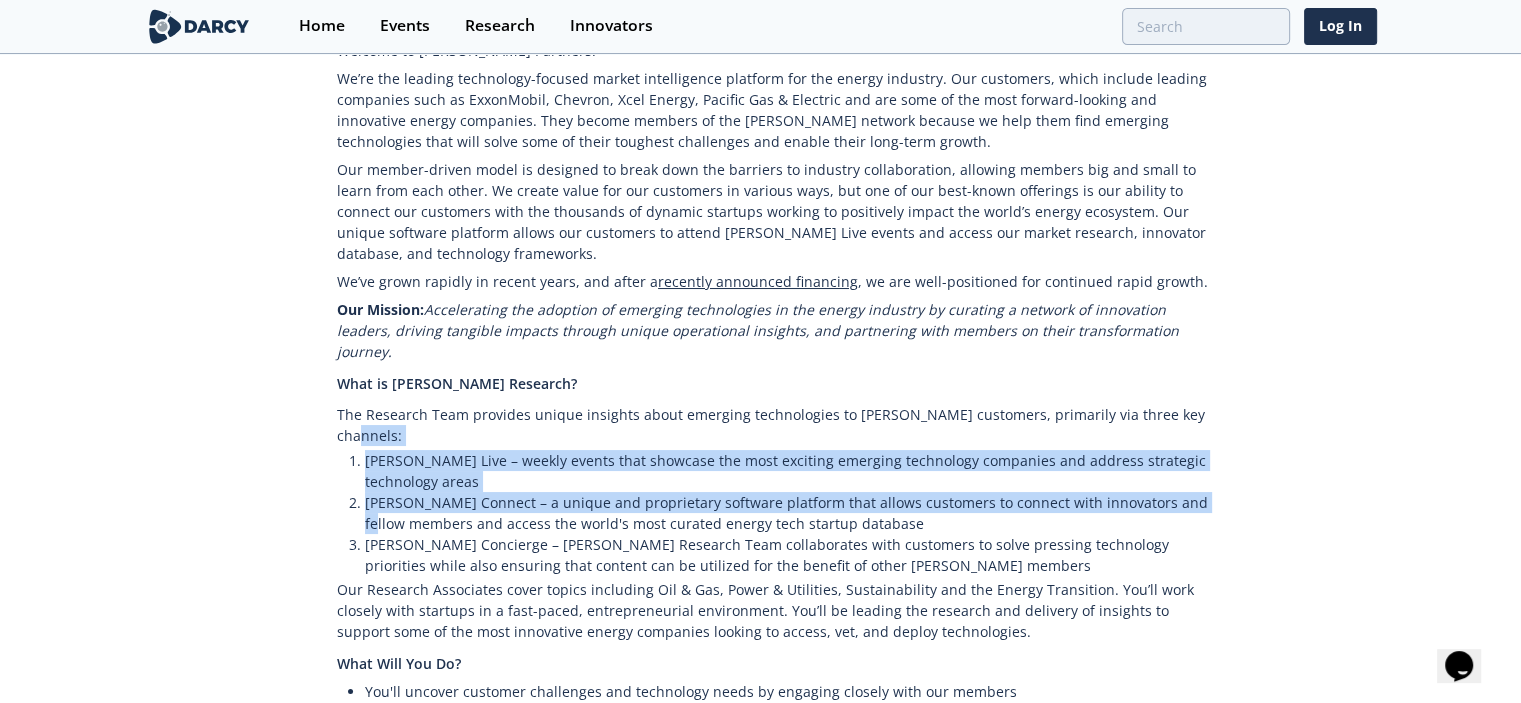 drag, startPoint x: 1189, startPoint y: 399, endPoint x: 1192, endPoint y: 471, distance: 72.06247 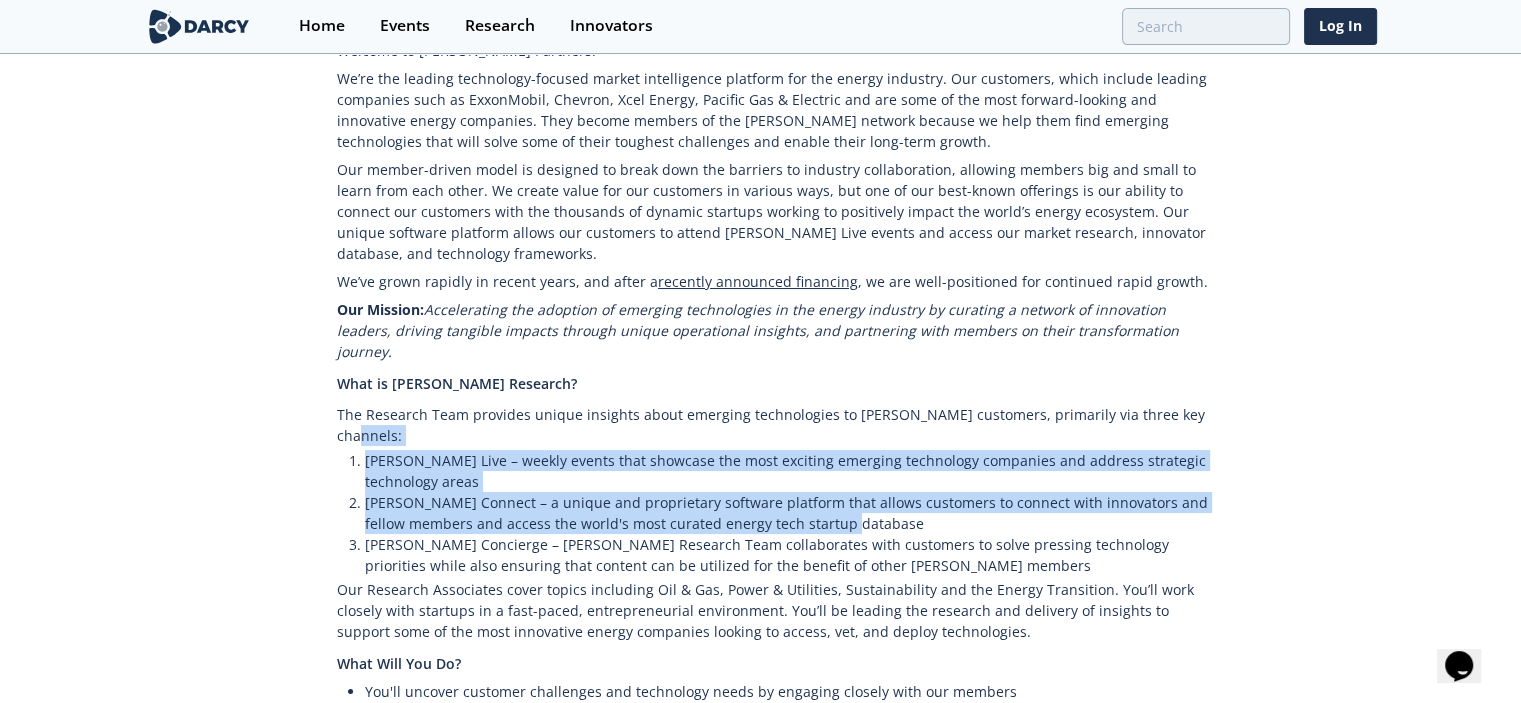 drag, startPoint x: 1192, startPoint y: 471, endPoint x: 1202, endPoint y: 381, distance: 90.55385 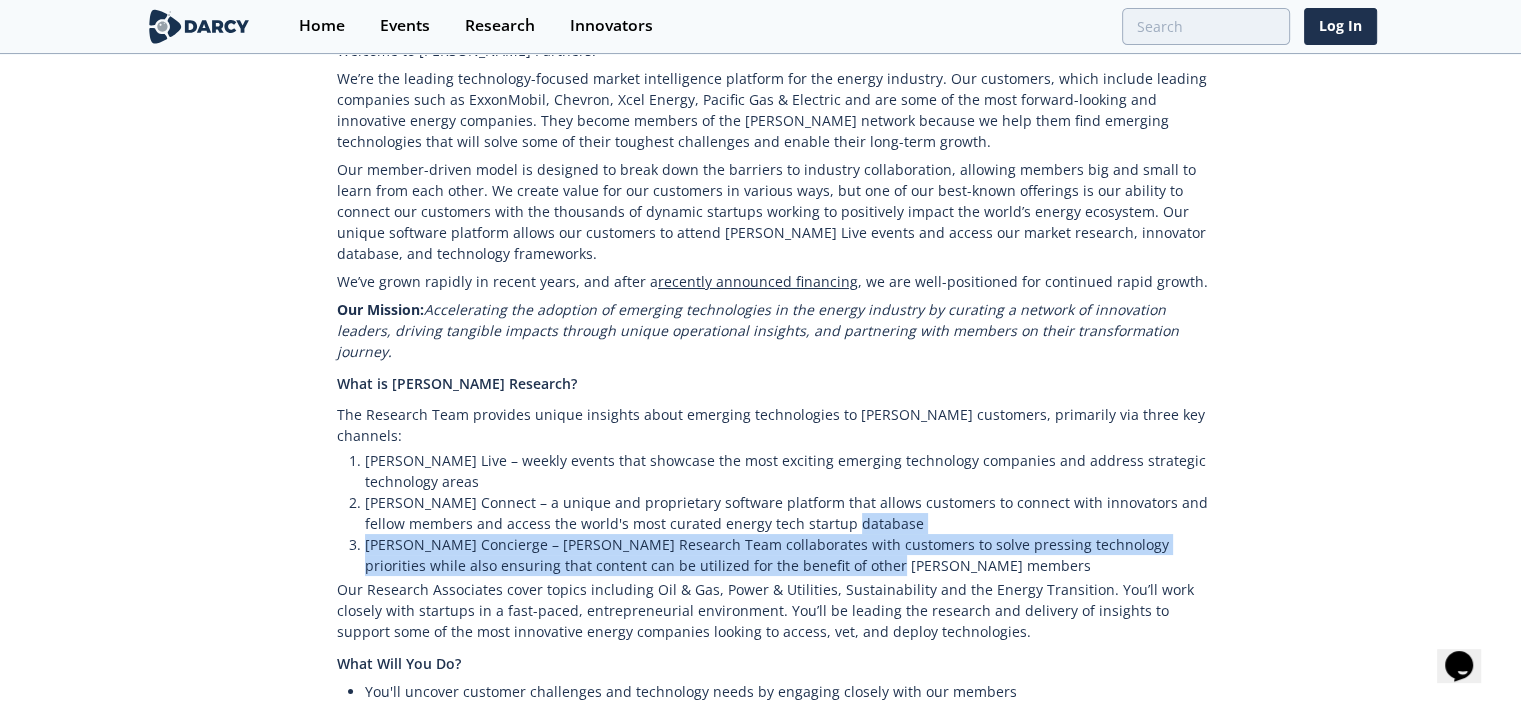 drag, startPoint x: 1224, startPoint y: 486, endPoint x: 1248, endPoint y: 527, distance: 47.507893 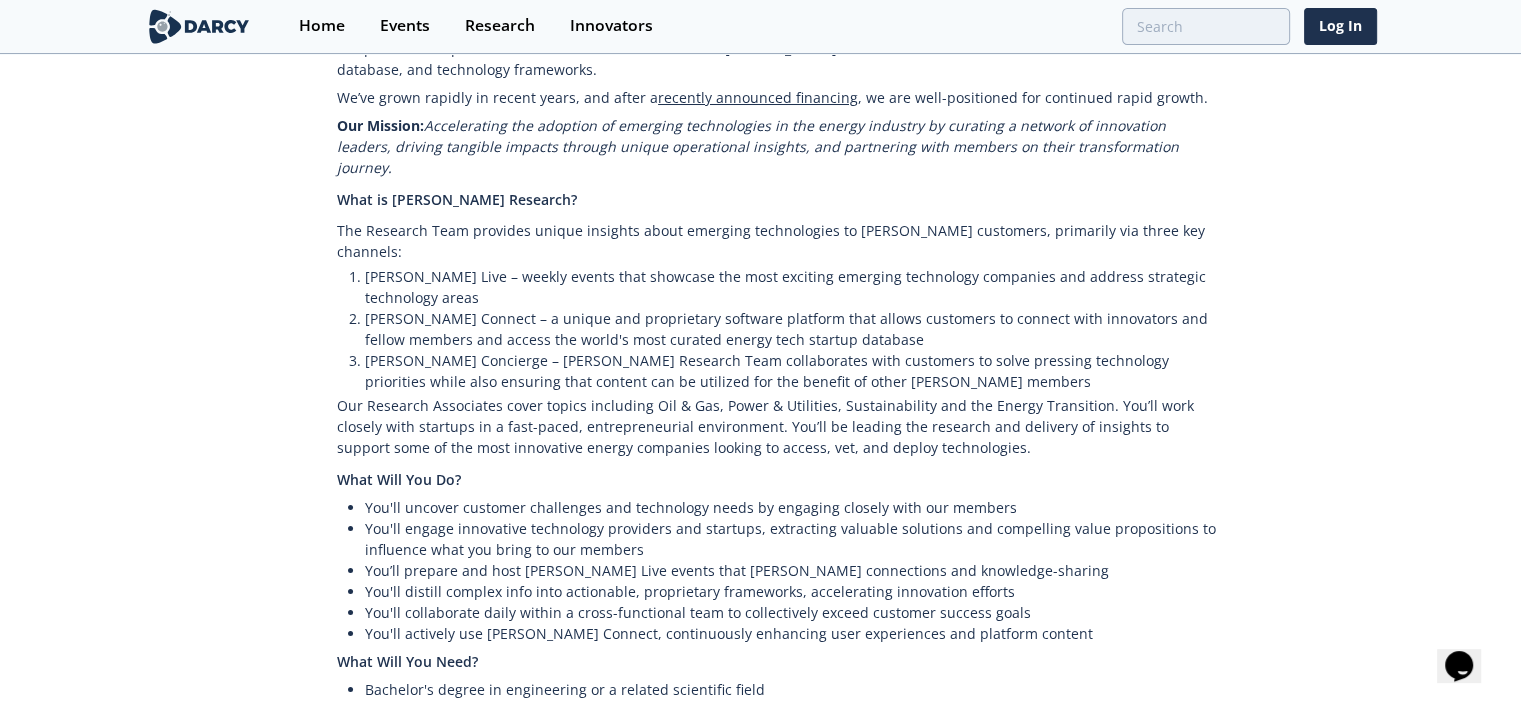 scroll, scrollTop: 673, scrollLeft: 0, axis: vertical 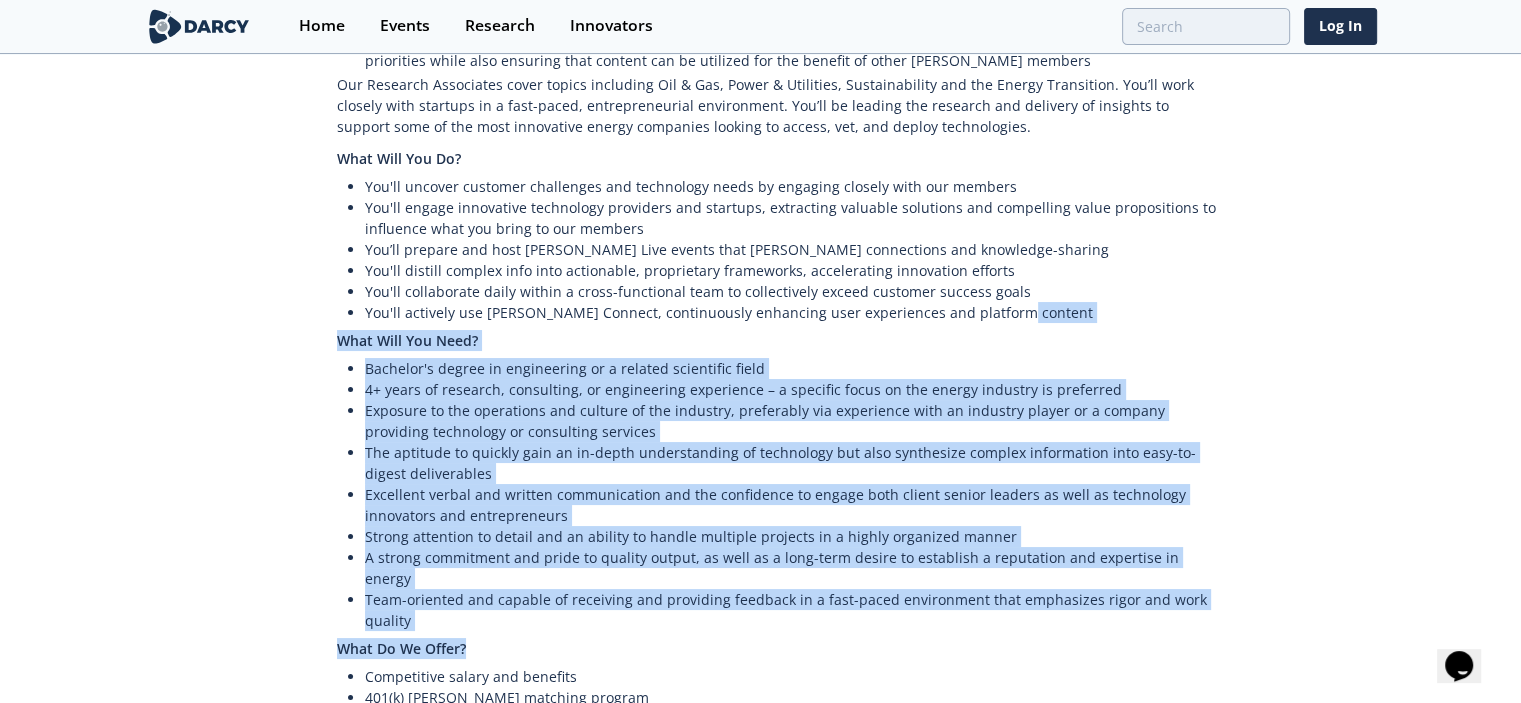 drag, startPoint x: 1087, startPoint y: 530, endPoint x: 993, endPoint y: 586, distance: 109.41663 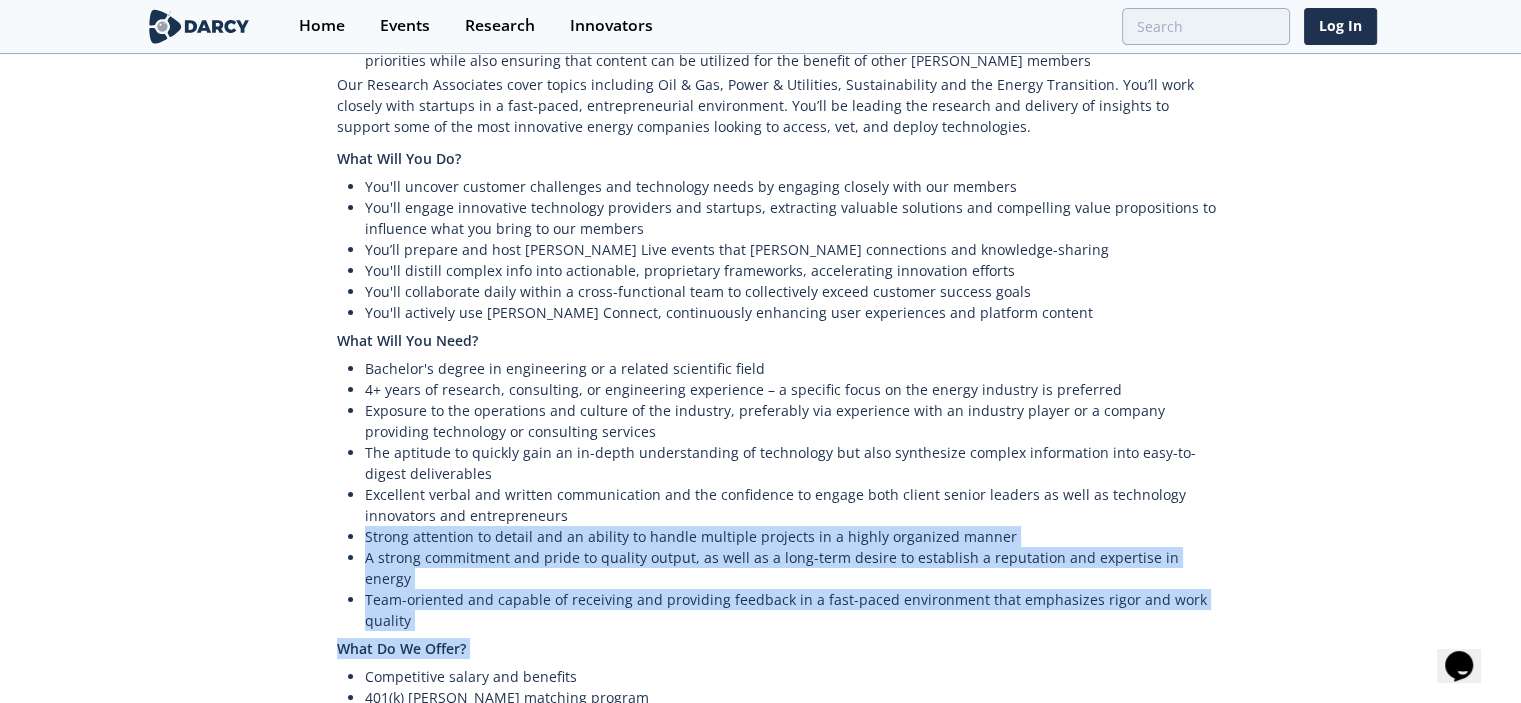 drag, startPoint x: 746, startPoint y: 471, endPoint x: 240, endPoint y: 621, distance: 527.7651 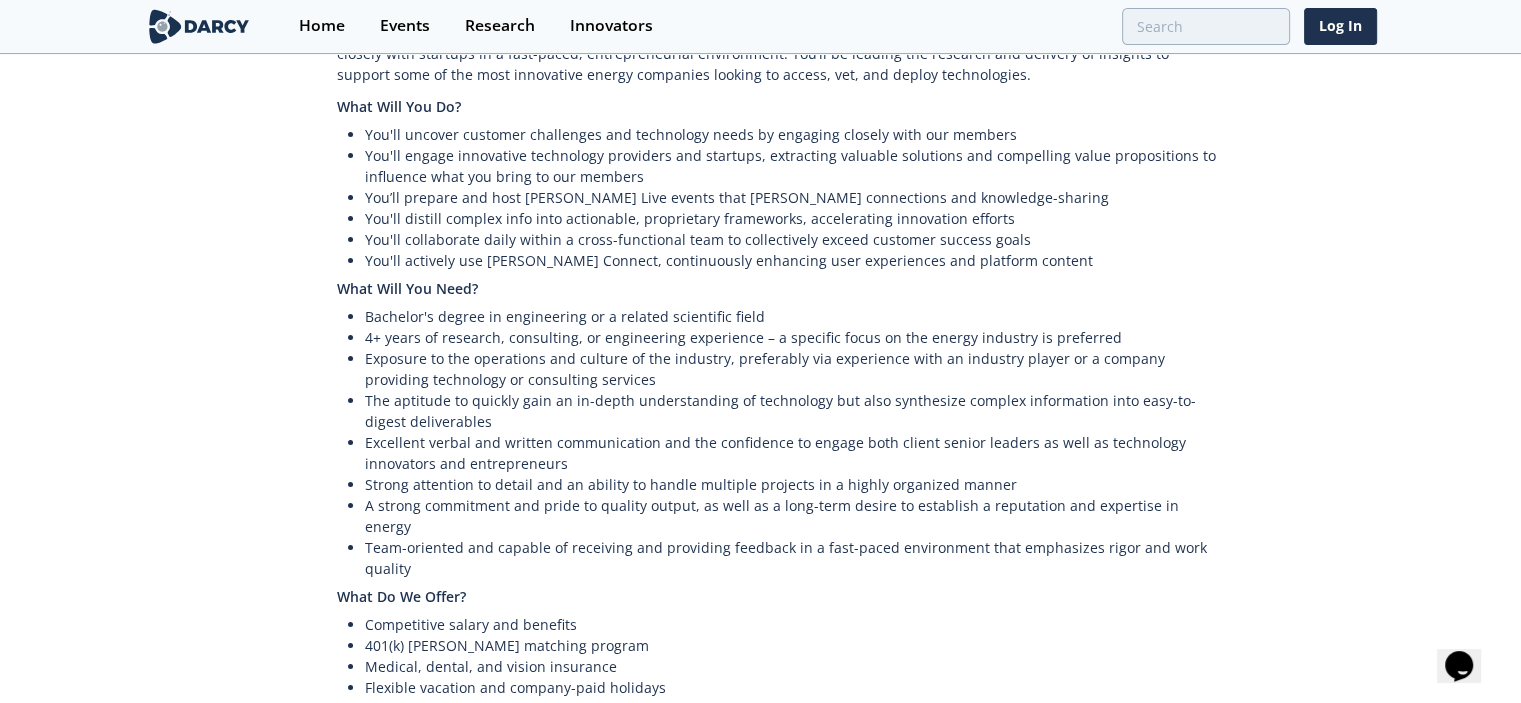 scroll, scrollTop: 955, scrollLeft: 0, axis: vertical 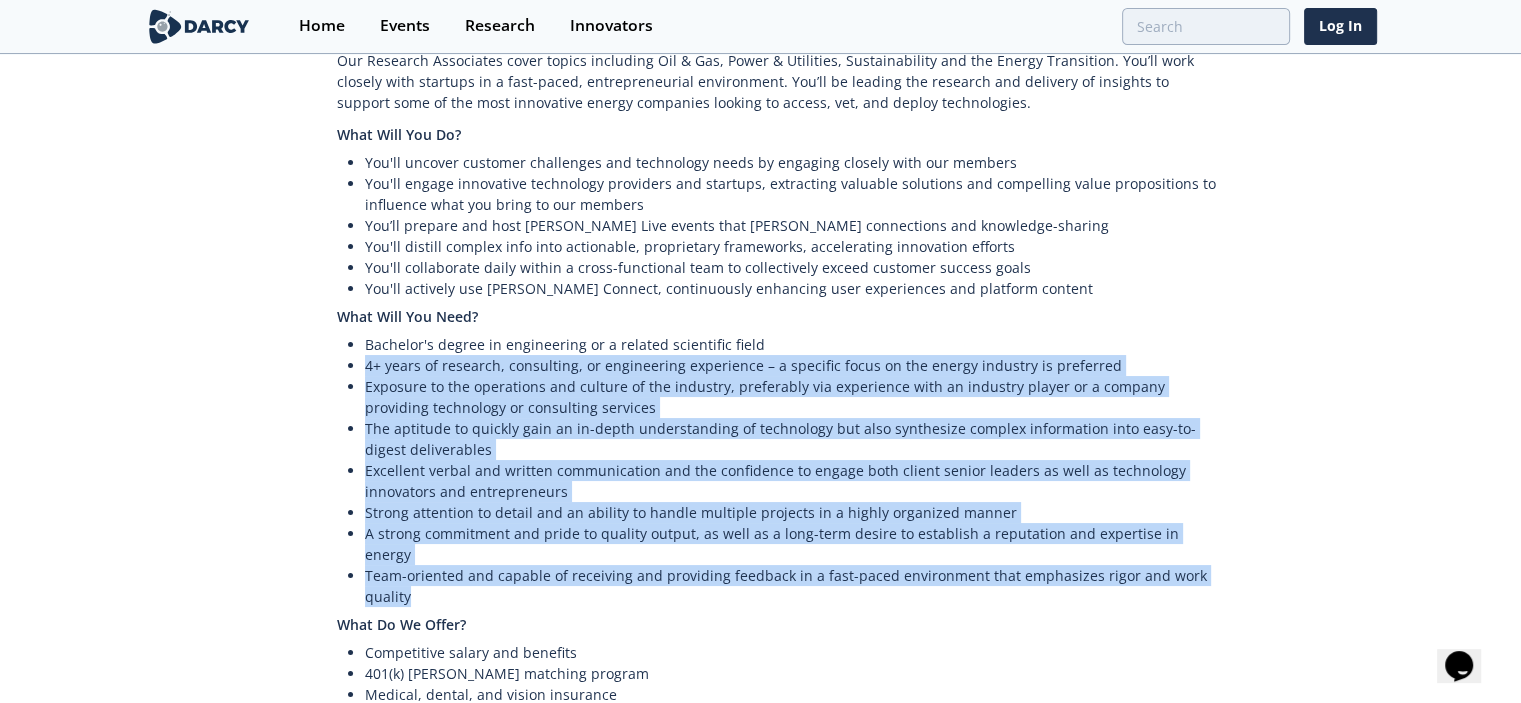 drag, startPoint x: 510, startPoint y: 541, endPoint x: 330, endPoint y: 331, distance: 276.58633 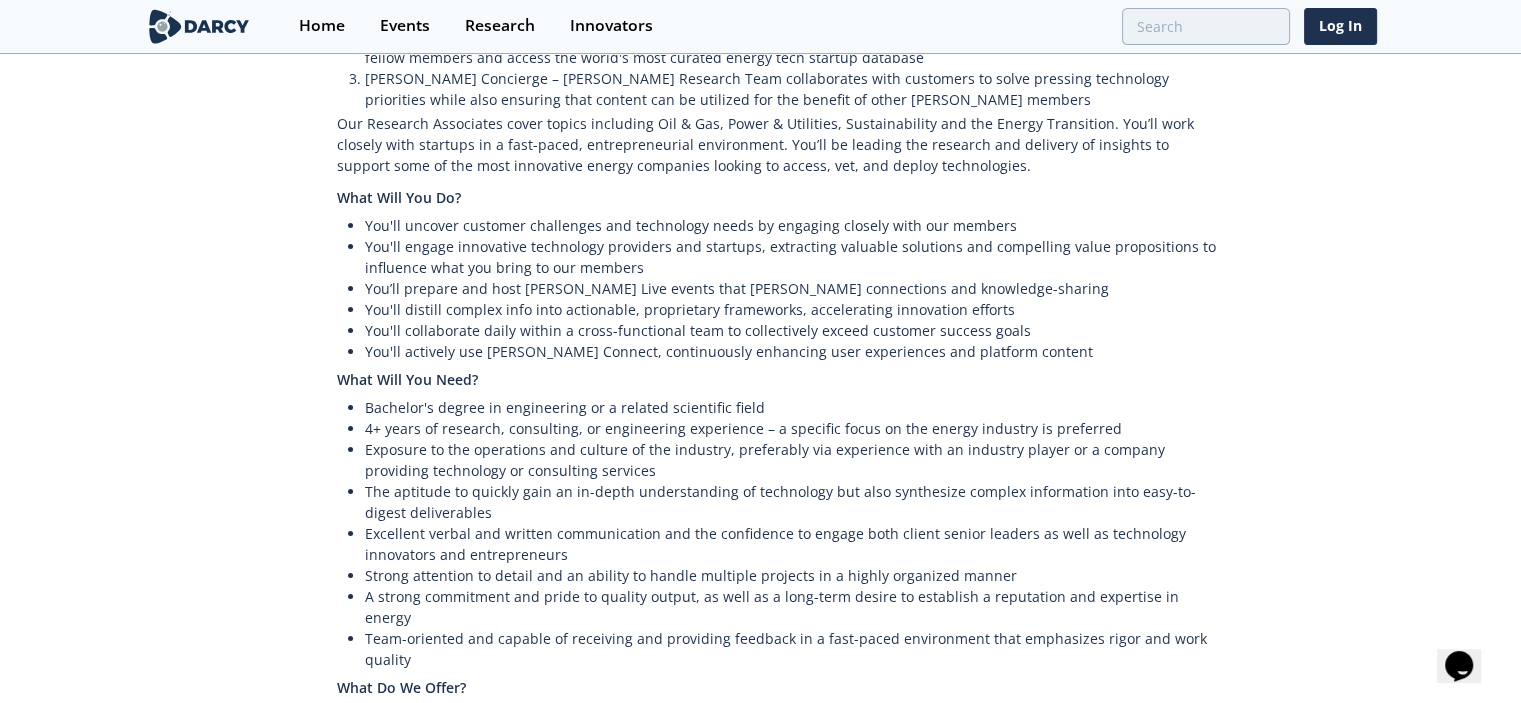 scroll, scrollTop: 893, scrollLeft: 0, axis: vertical 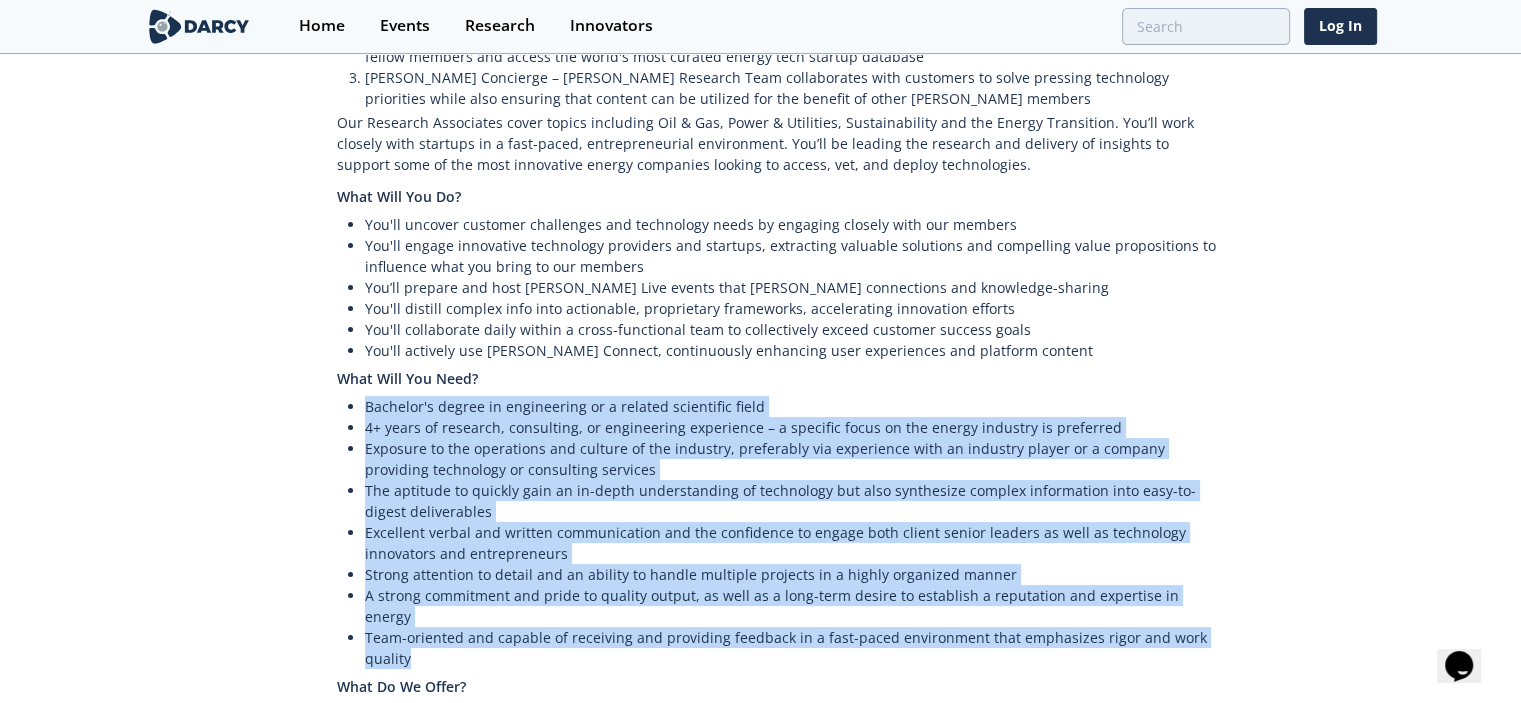 drag, startPoint x: 568, startPoint y: 599, endPoint x: 940, endPoint y: 336, distance: 455.57986 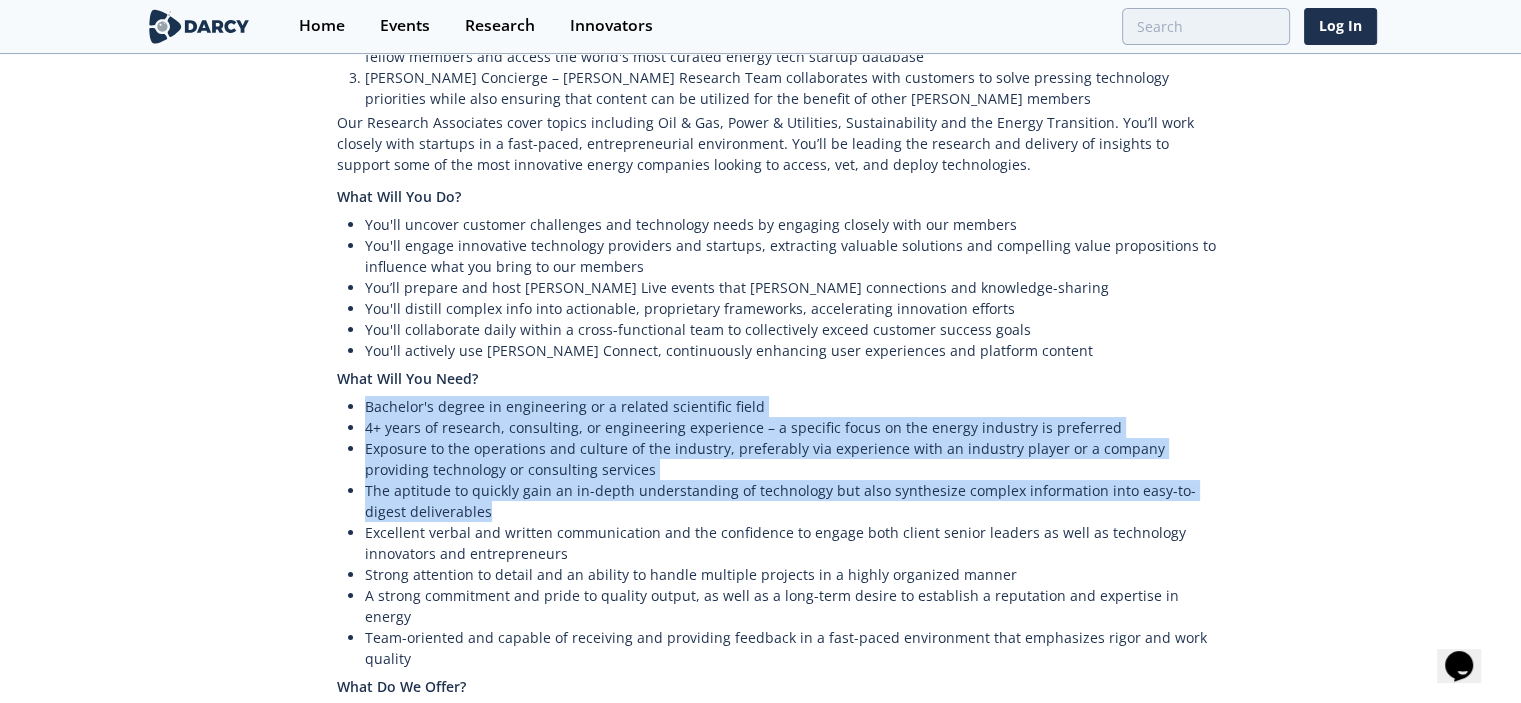 drag, startPoint x: 940, startPoint y: 336, endPoint x: 869, endPoint y: 463, distance: 145.49915 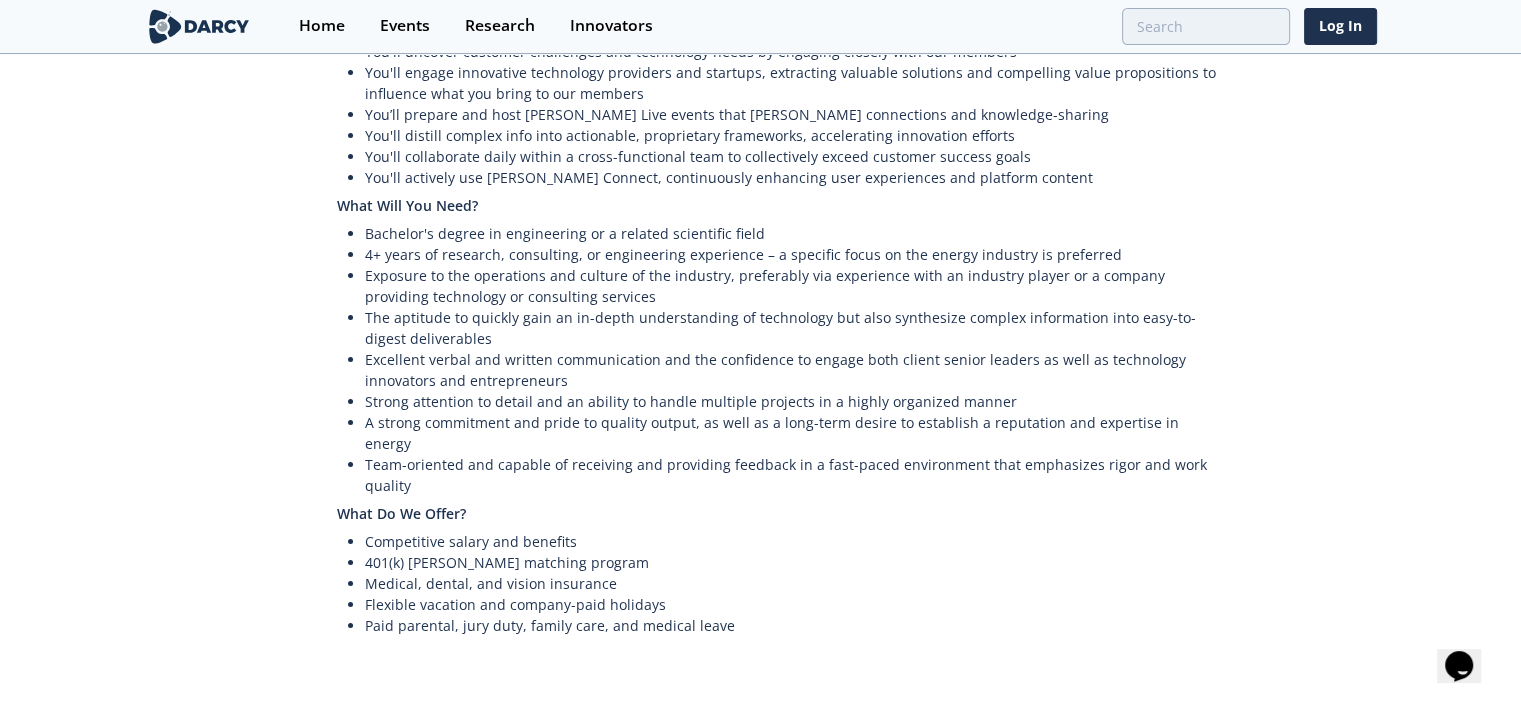scroll, scrollTop: 1095, scrollLeft: 0, axis: vertical 